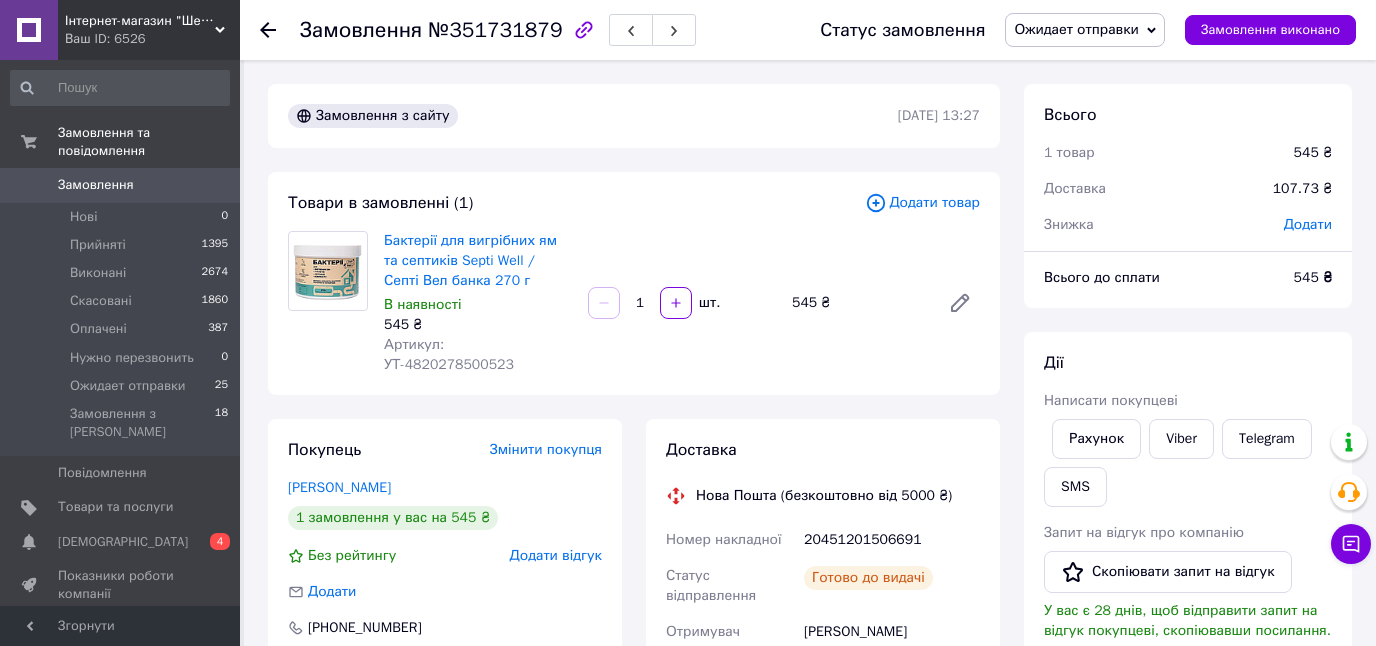 scroll, scrollTop: 430, scrollLeft: 0, axis: vertical 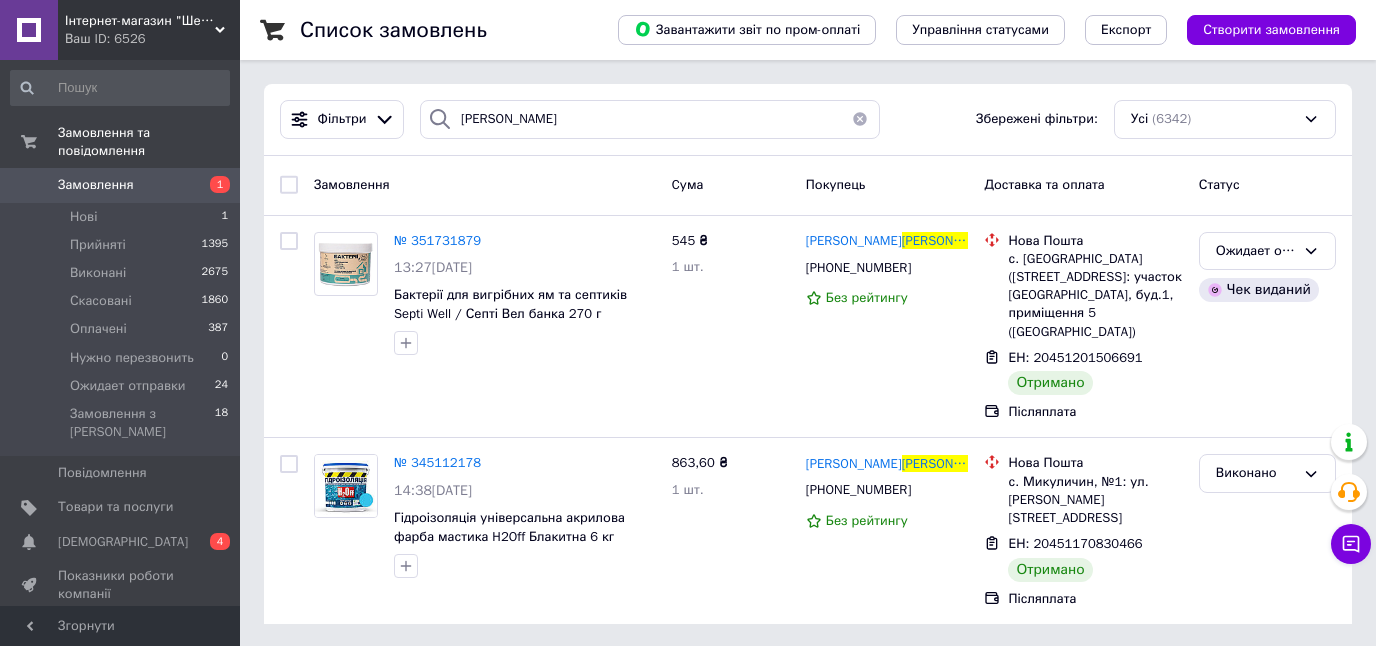 click at bounding box center (860, 119) 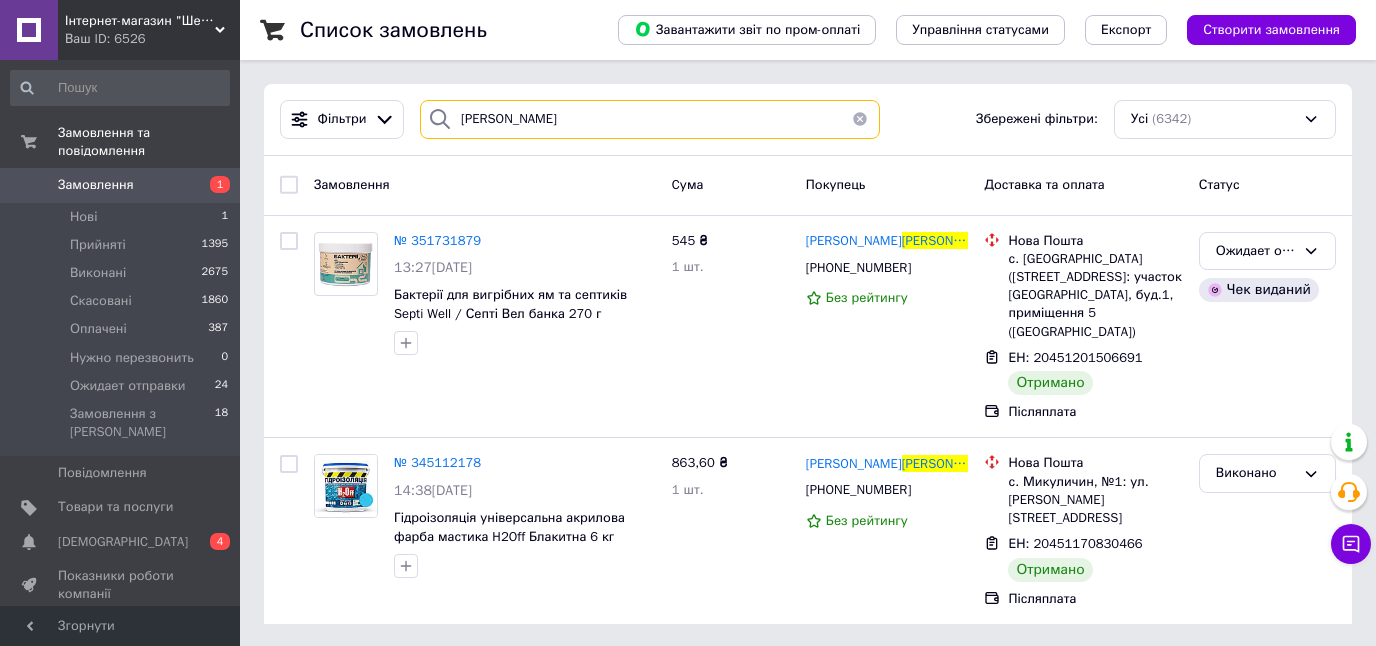 type 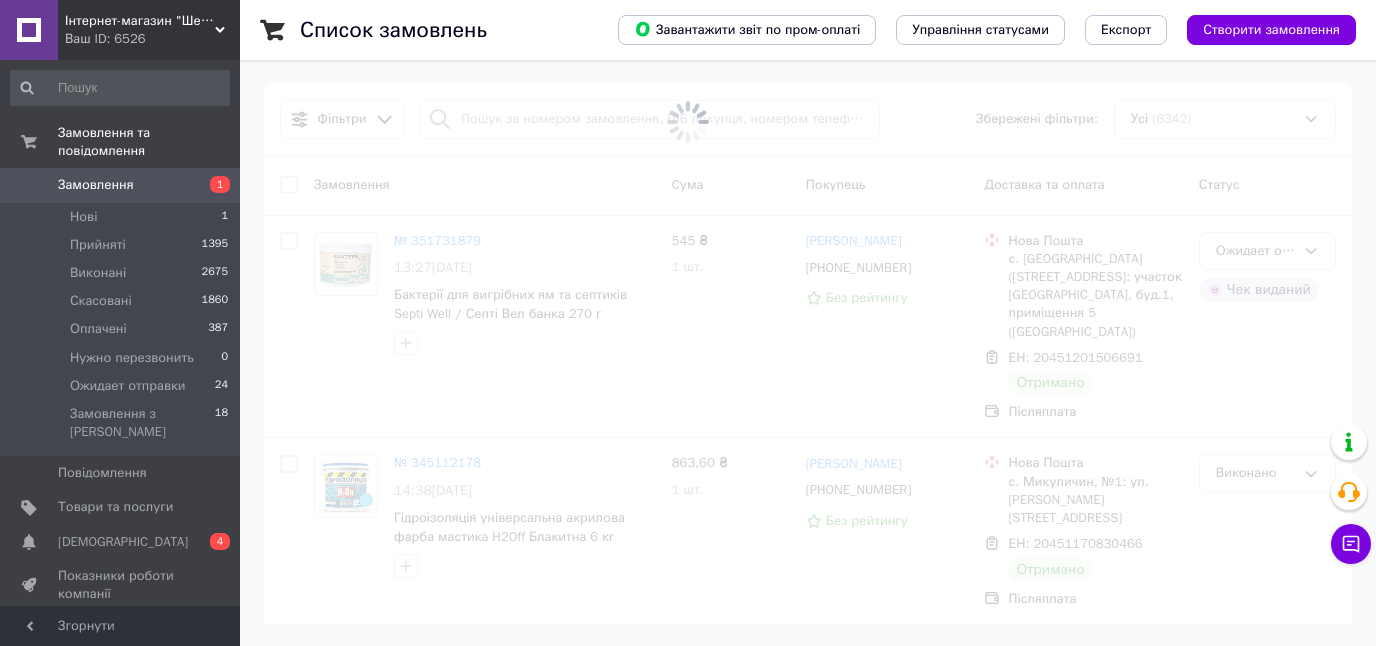 click on "Замовлення" at bounding box center [121, 185] 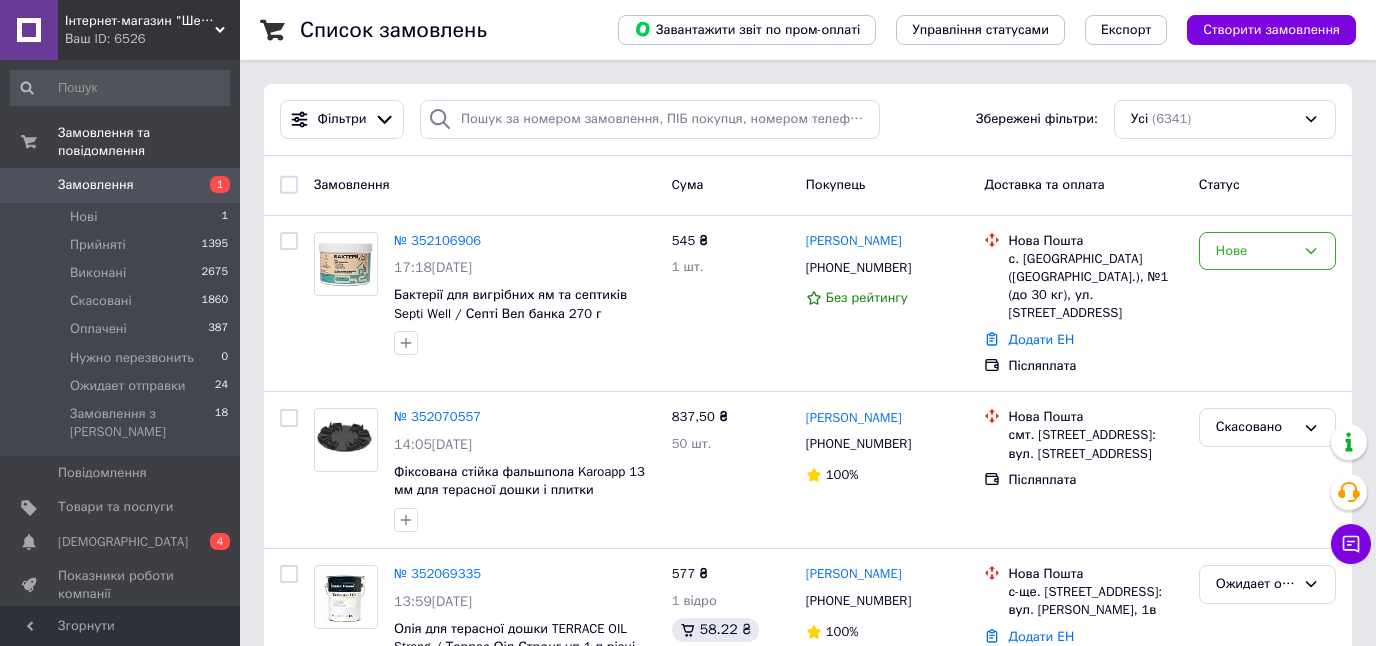 click on "№ 352106906" at bounding box center [437, 240] 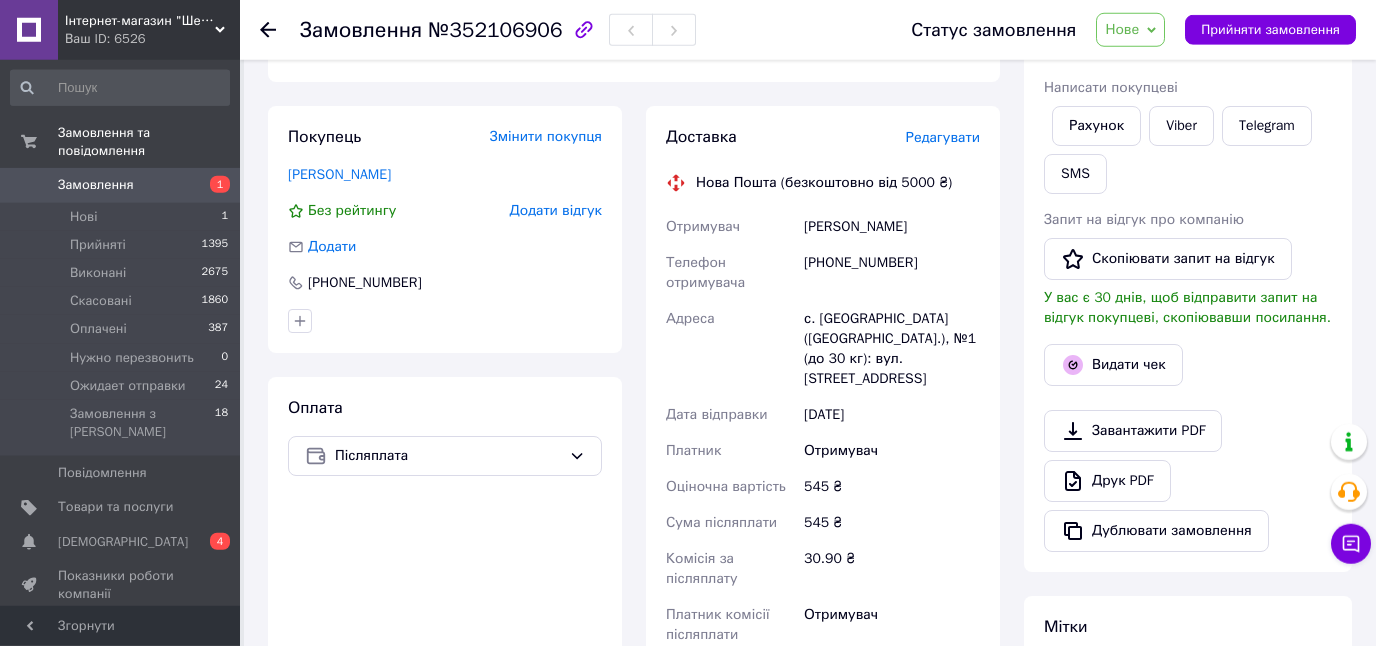 scroll, scrollTop: 337, scrollLeft: 0, axis: vertical 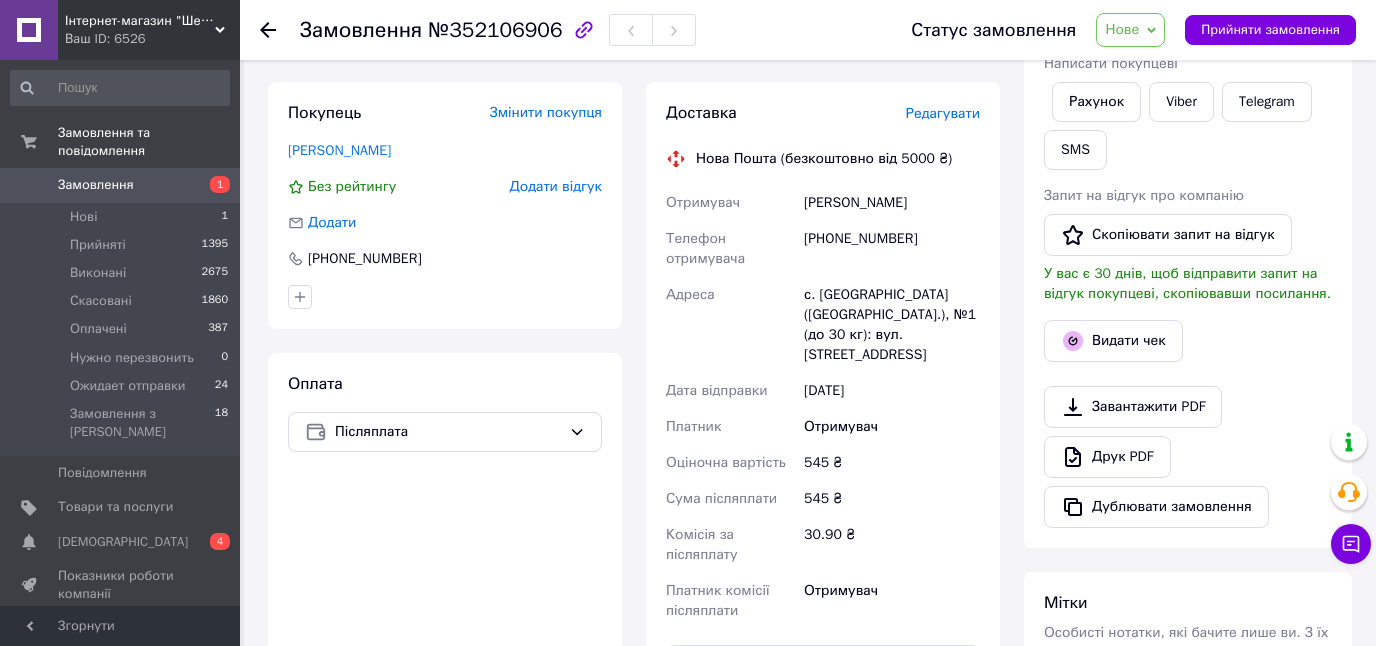 click on "Редагувати" at bounding box center (943, 113) 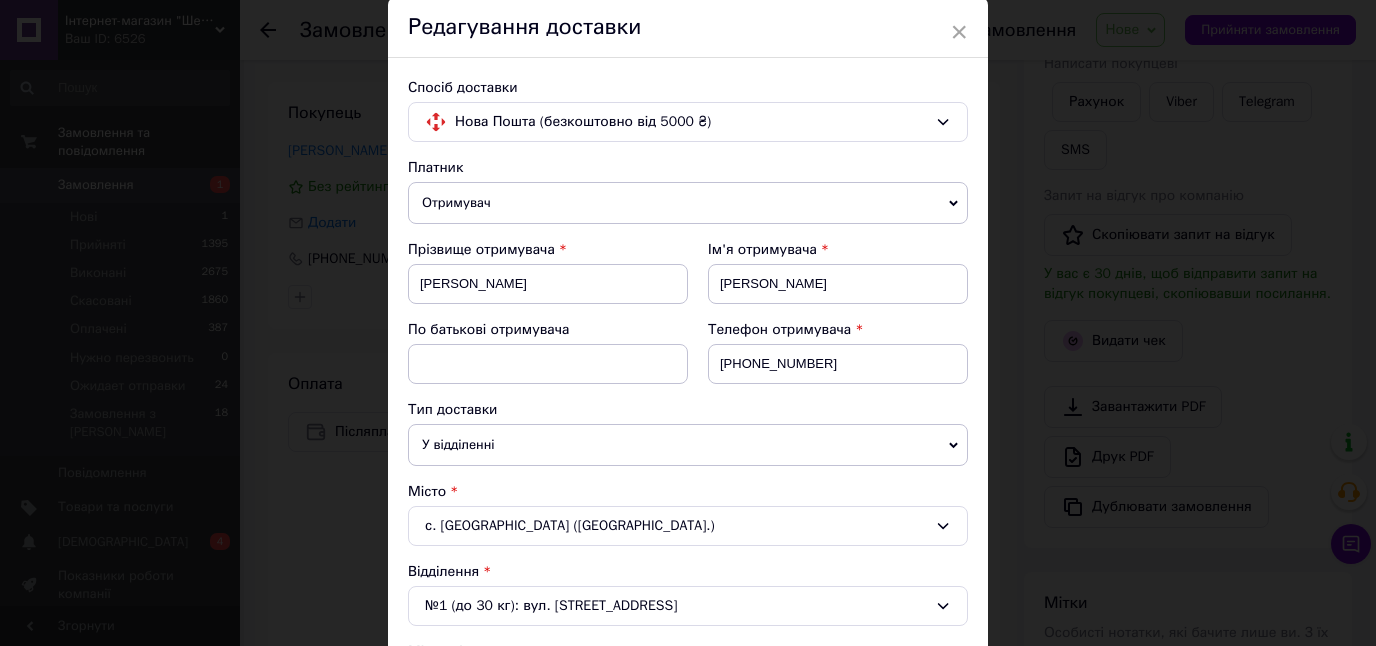 scroll, scrollTop: 75, scrollLeft: 0, axis: vertical 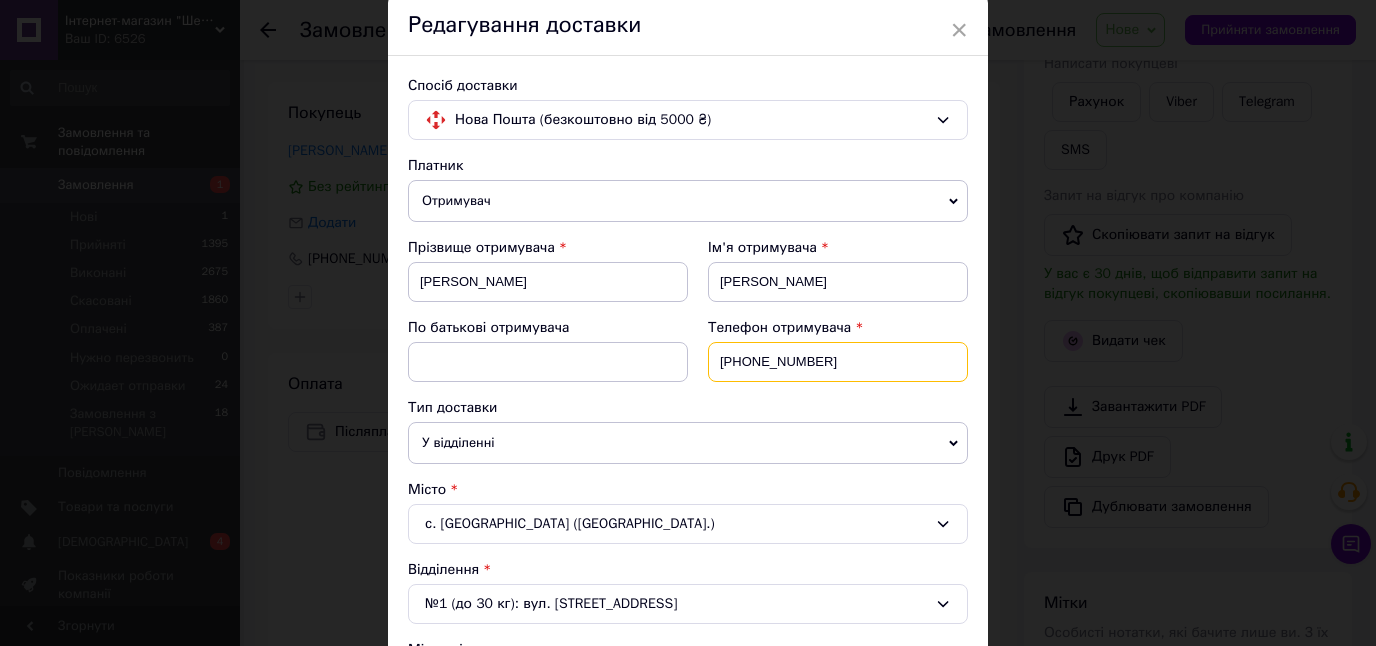 click on "+380967218031" at bounding box center [838, 362] 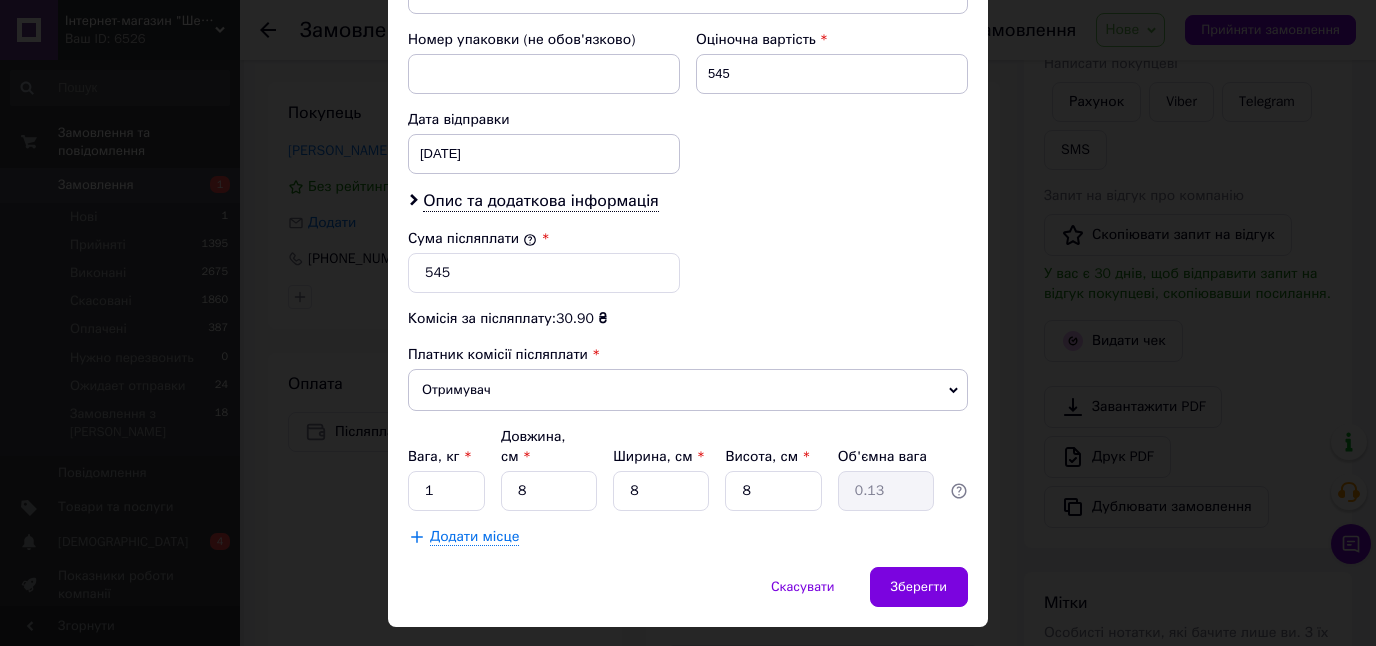 scroll, scrollTop: 871, scrollLeft: 0, axis: vertical 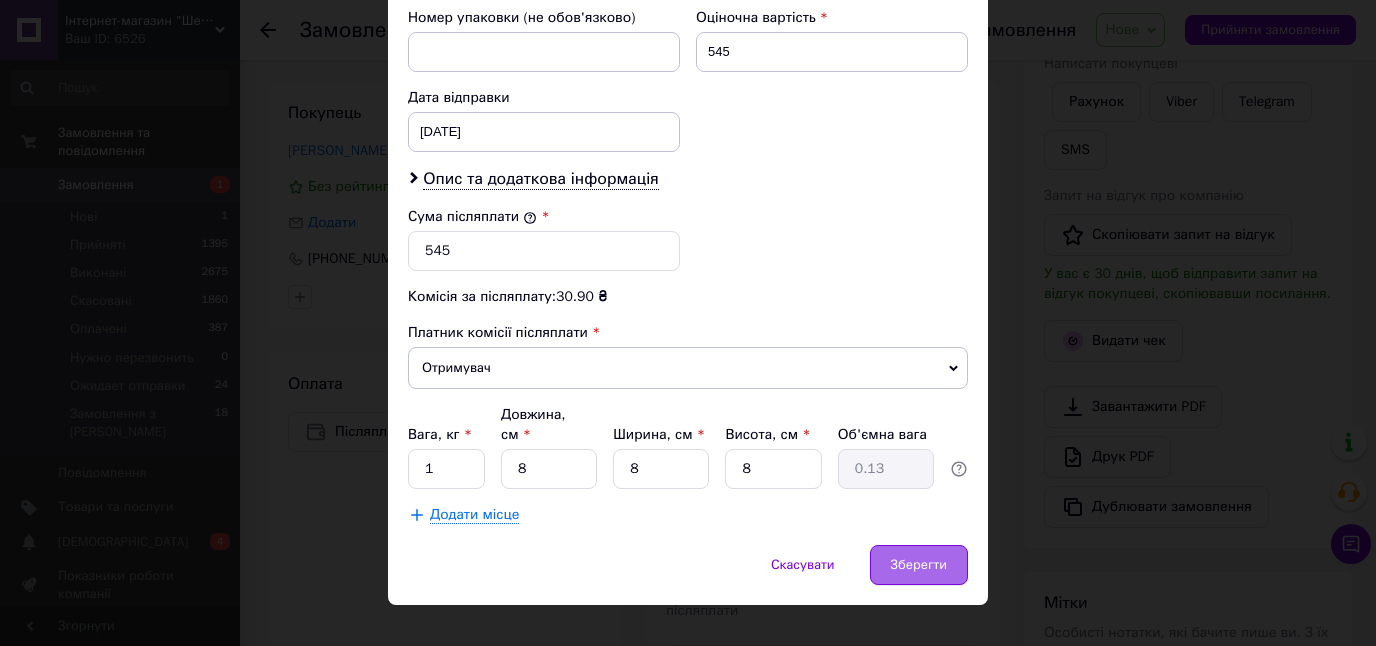 type on "+380967218032" 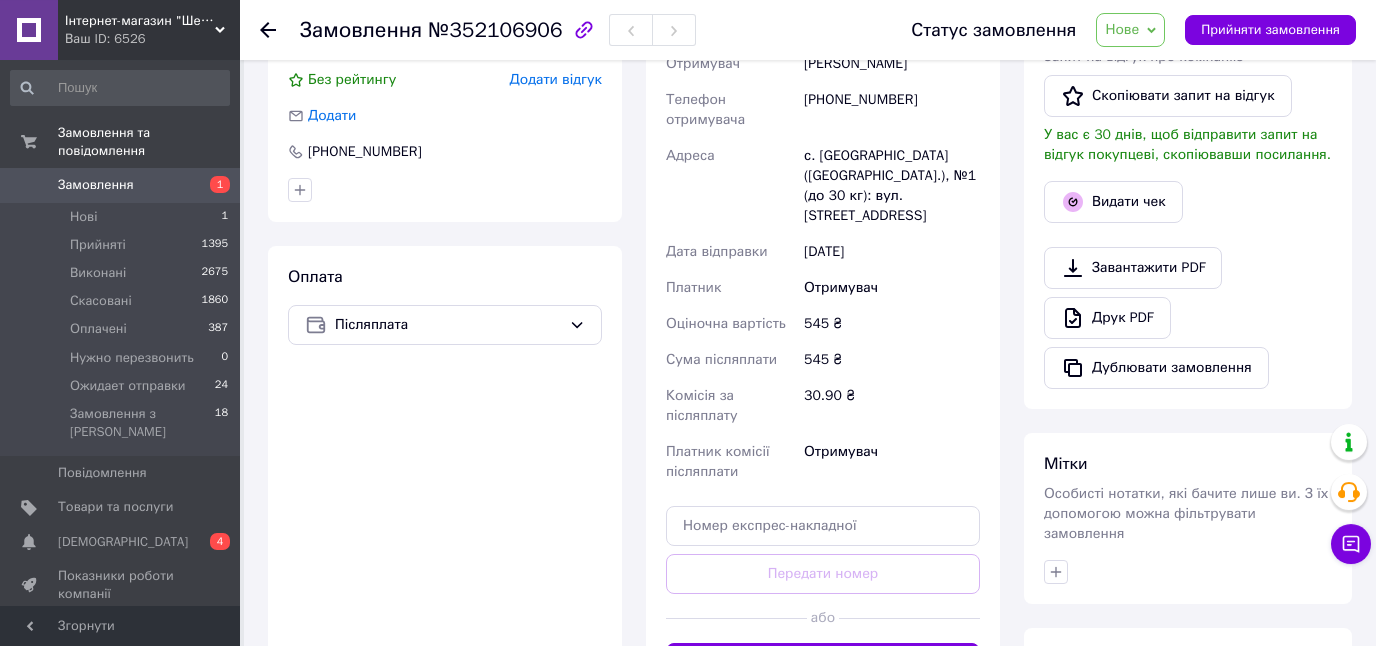 scroll, scrollTop: 480, scrollLeft: 0, axis: vertical 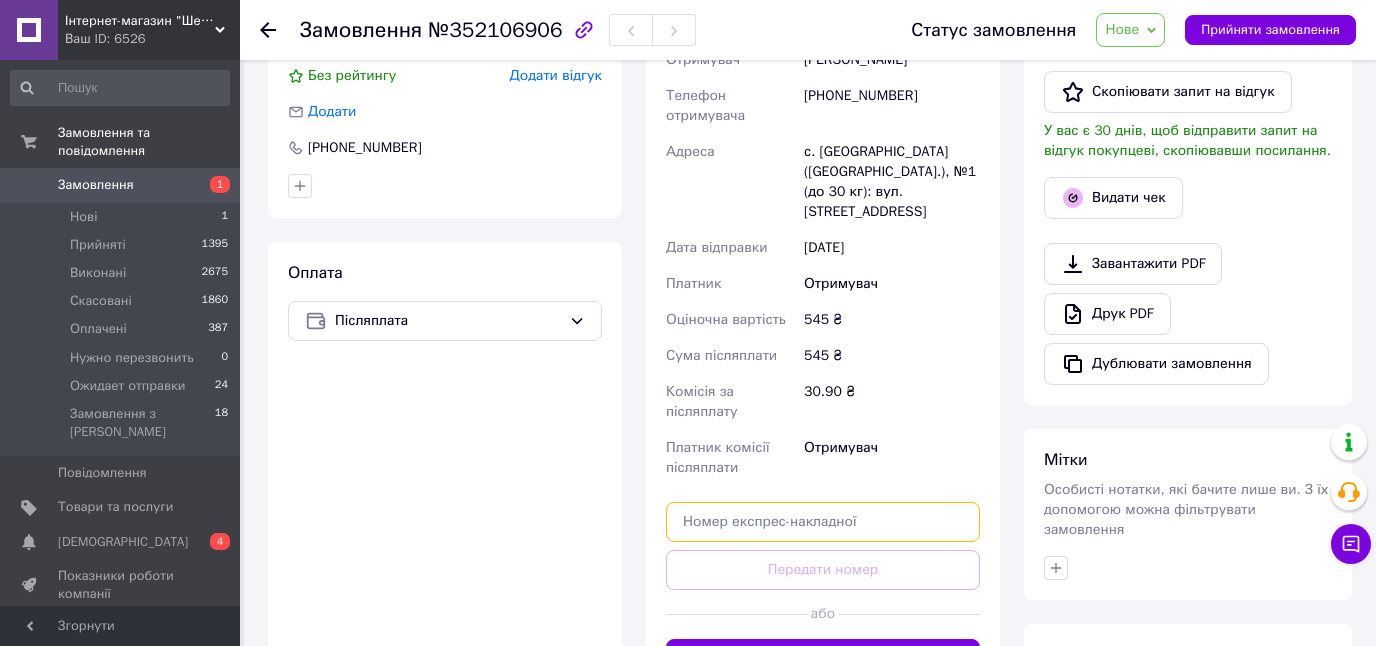 click at bounding box center [823, 522] 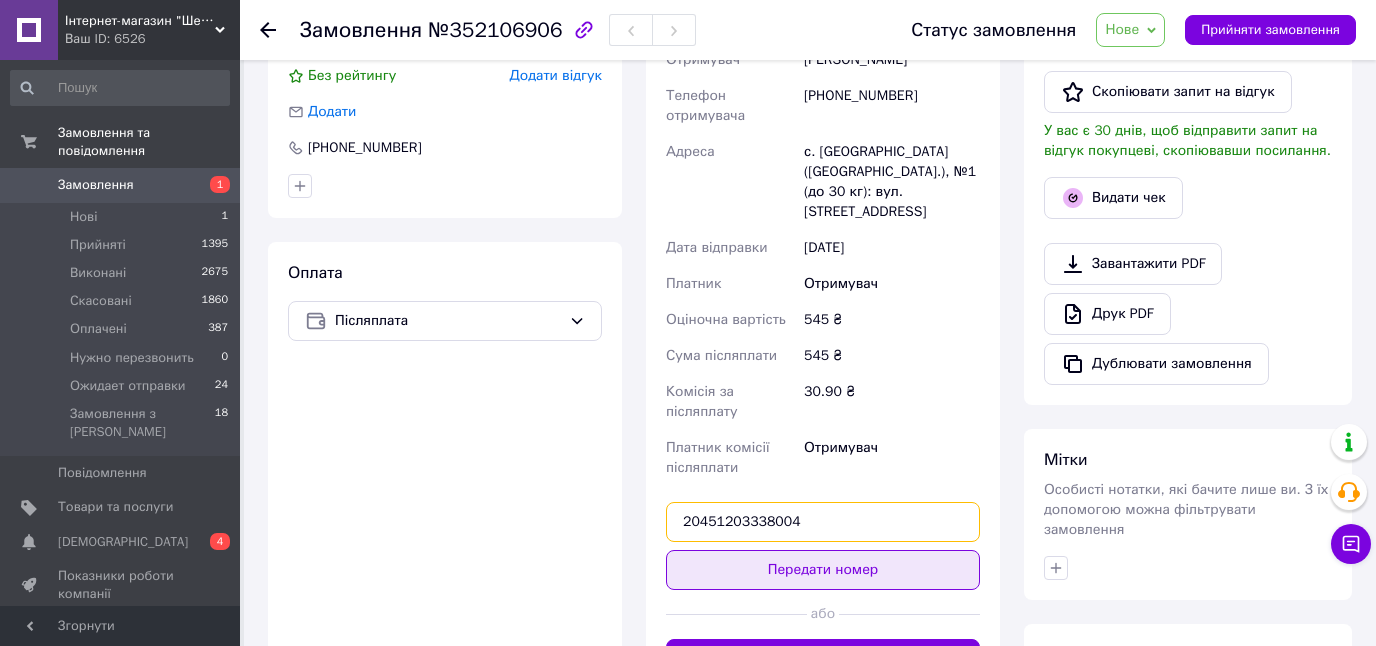 type on "20451203338004" 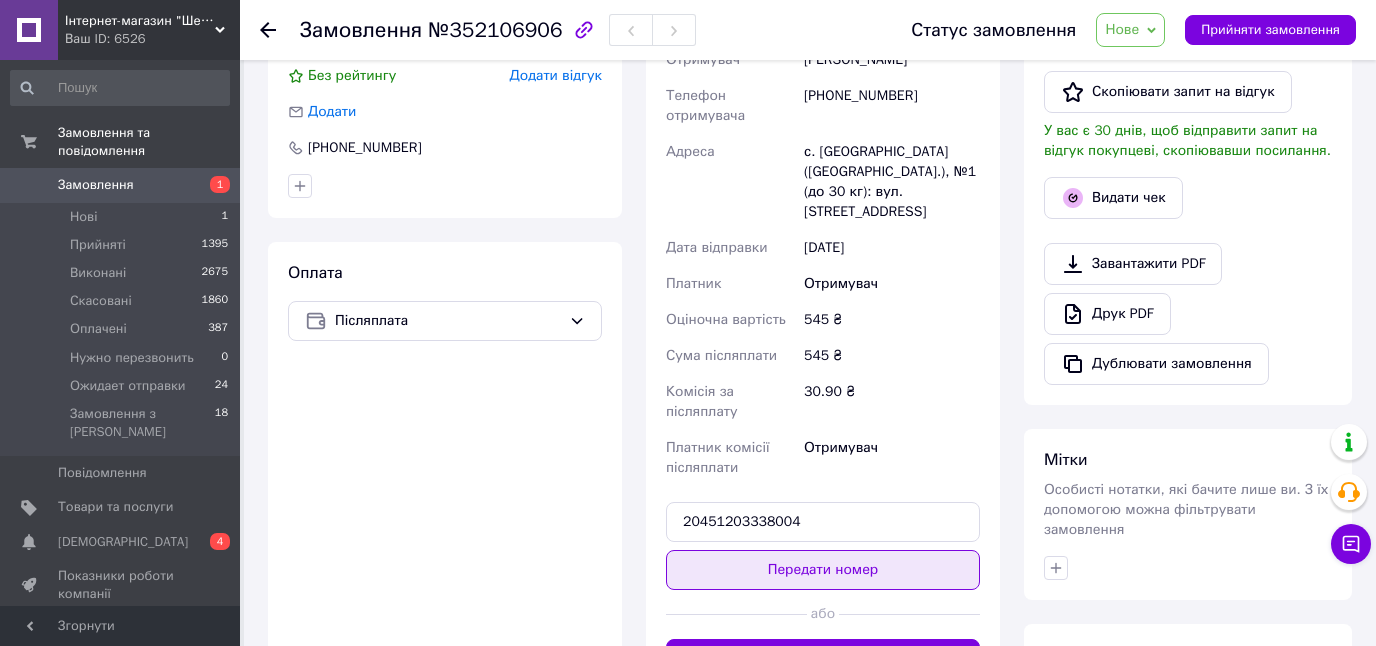 click on "Передати номер" at bounding box center (823, 570) 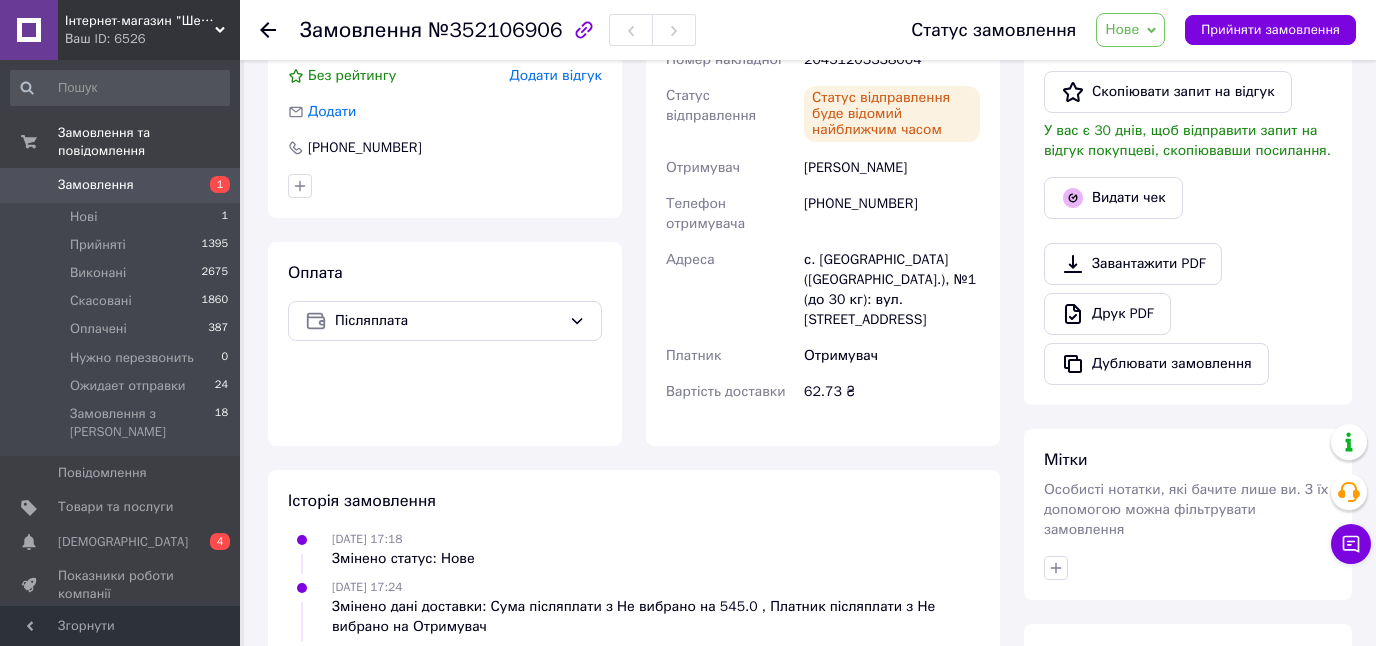 scroll, scrollTop: 0, scrollLeft: 0, axis: both 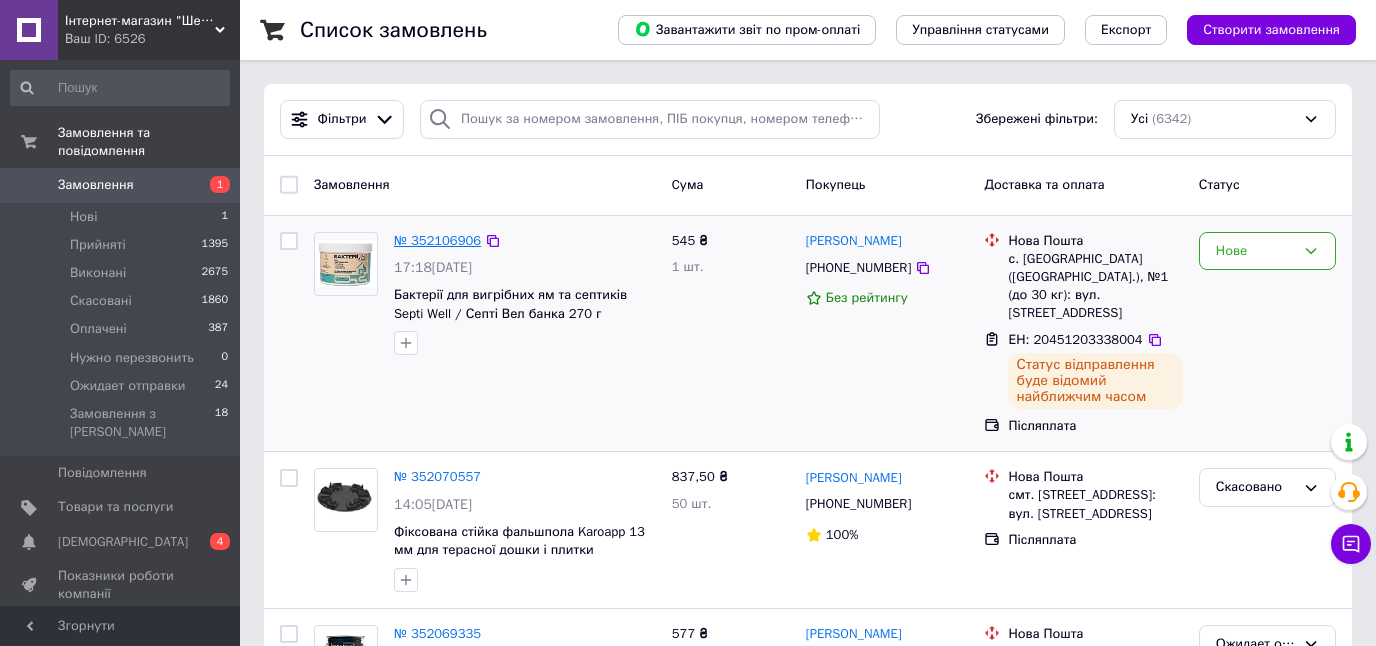 click on "№ 352106906" at bounding box center [437, 240] 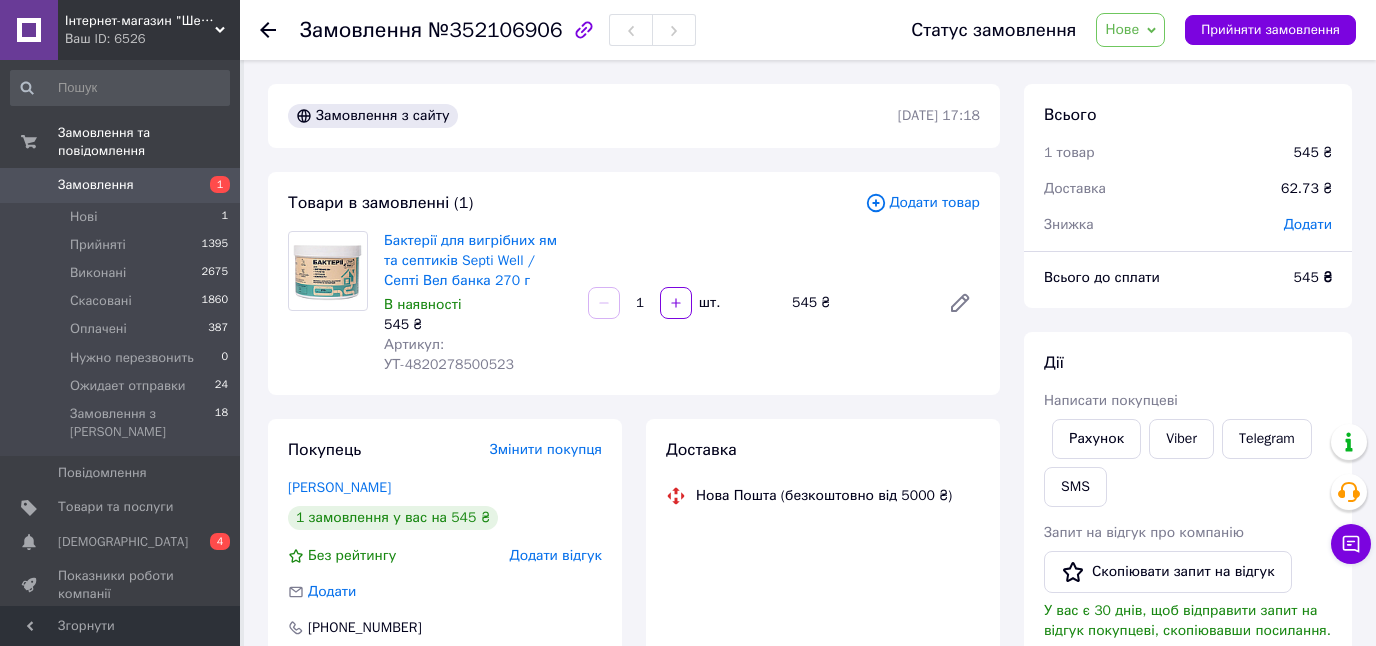 click on "Нове" at bounding box center [1130, 30] 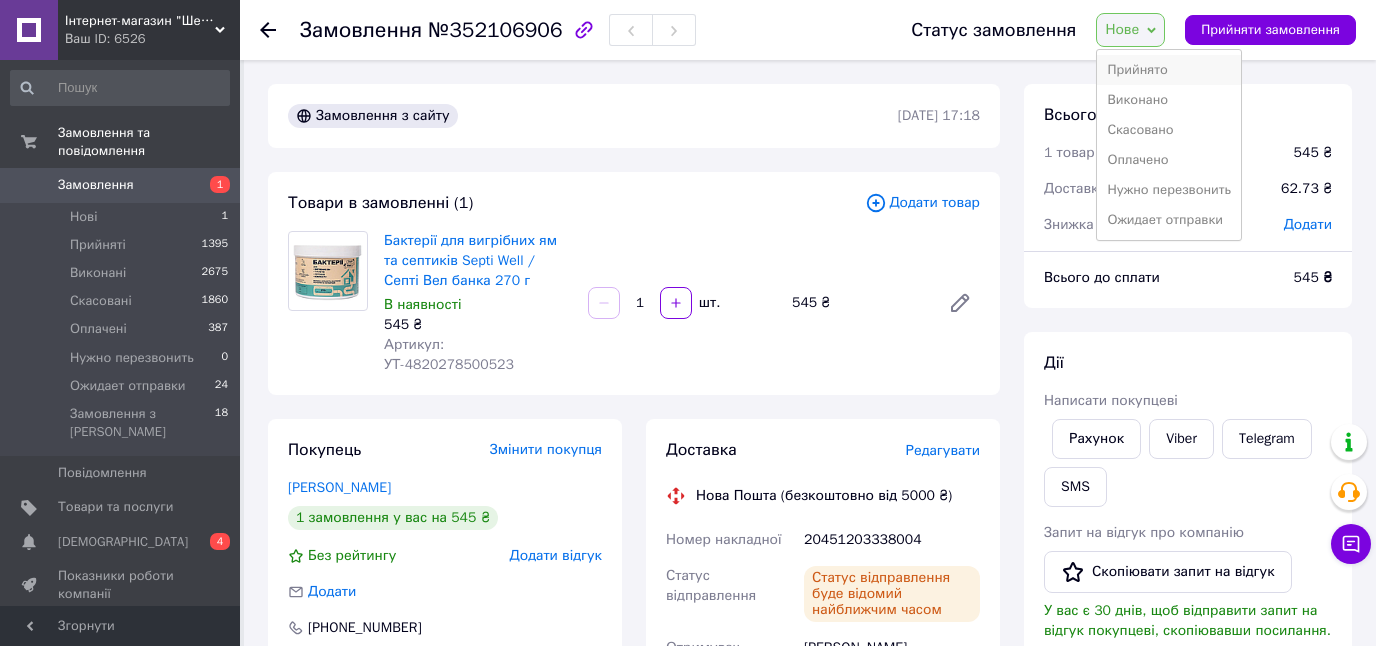 click on "Прийнято" at bounding box center [1169, 70] 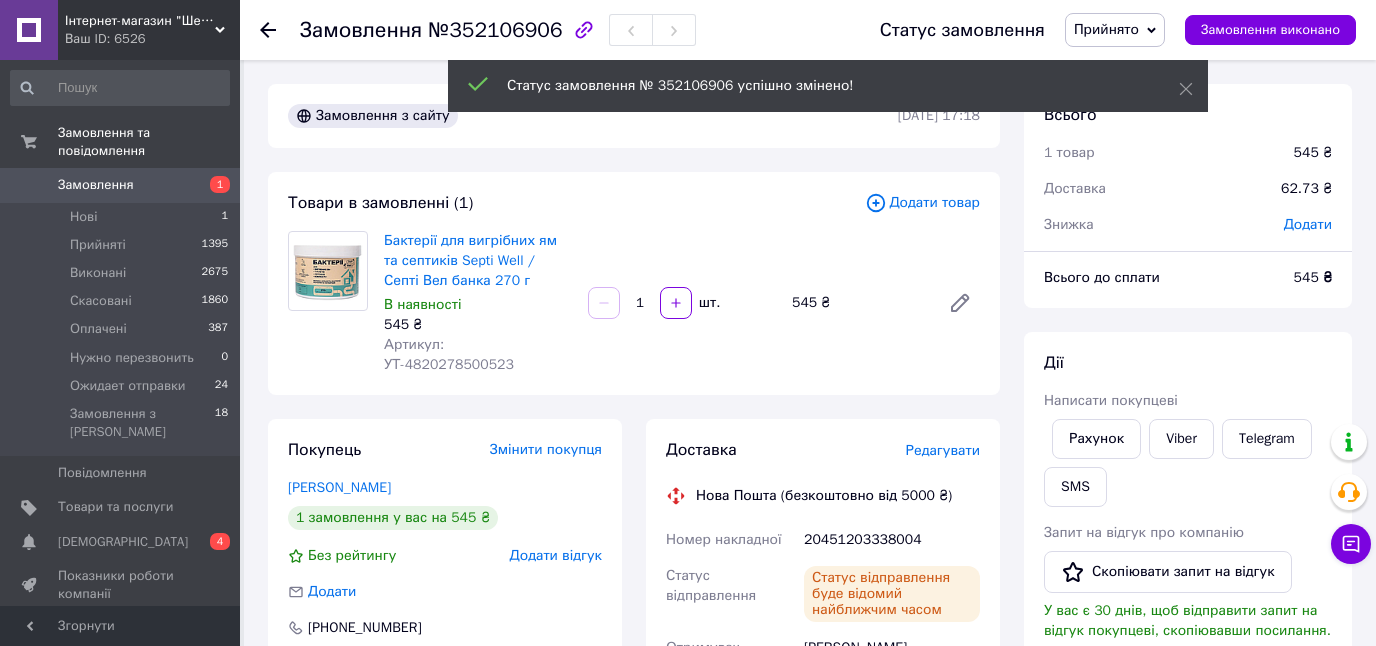 click 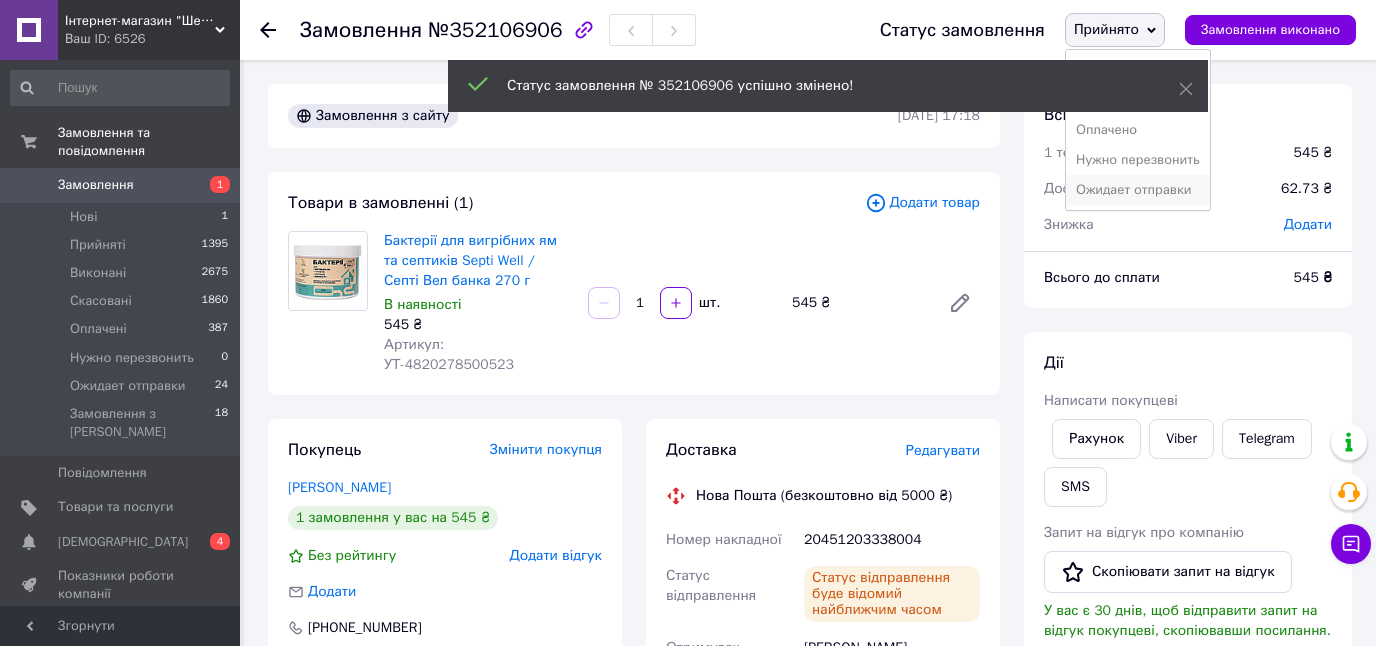 click on "Ожидает отправки" at bounding box center [1138, 190] 